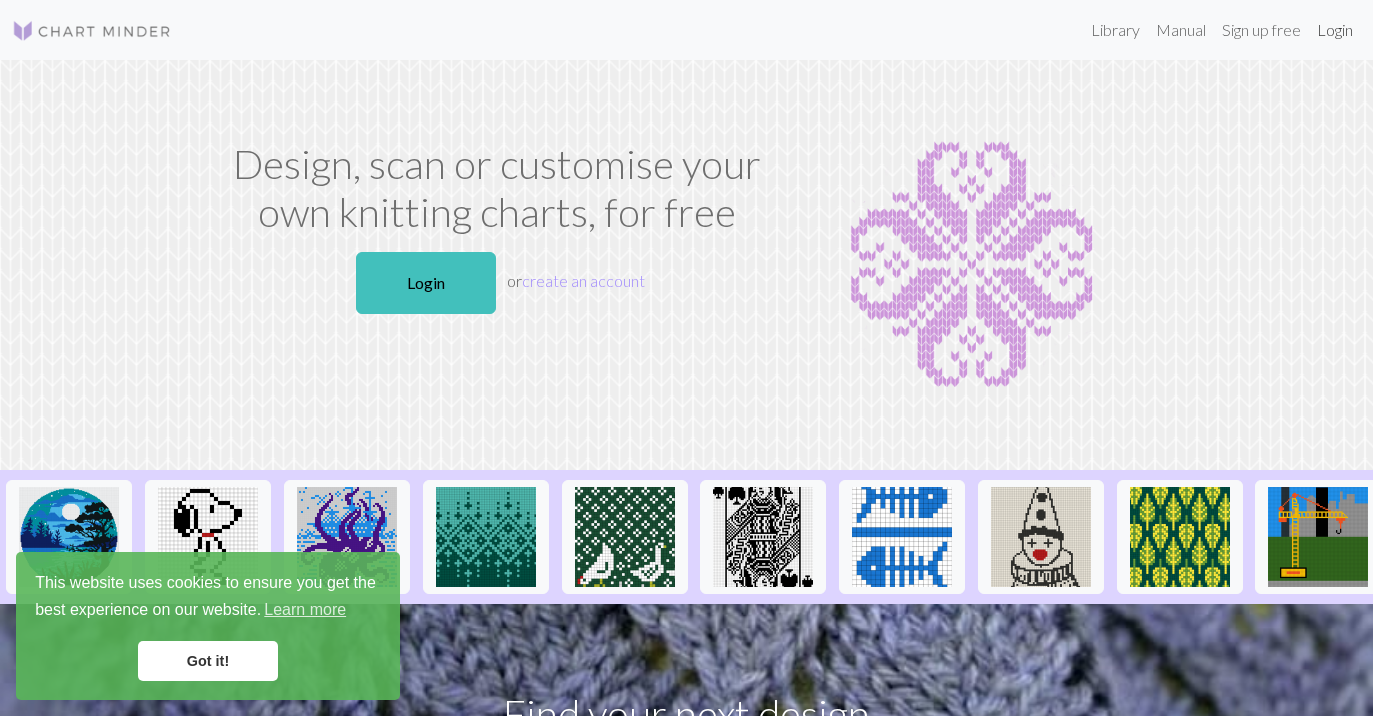 scroll, scrollTop: 0, scrollLeft: 0, axis: both 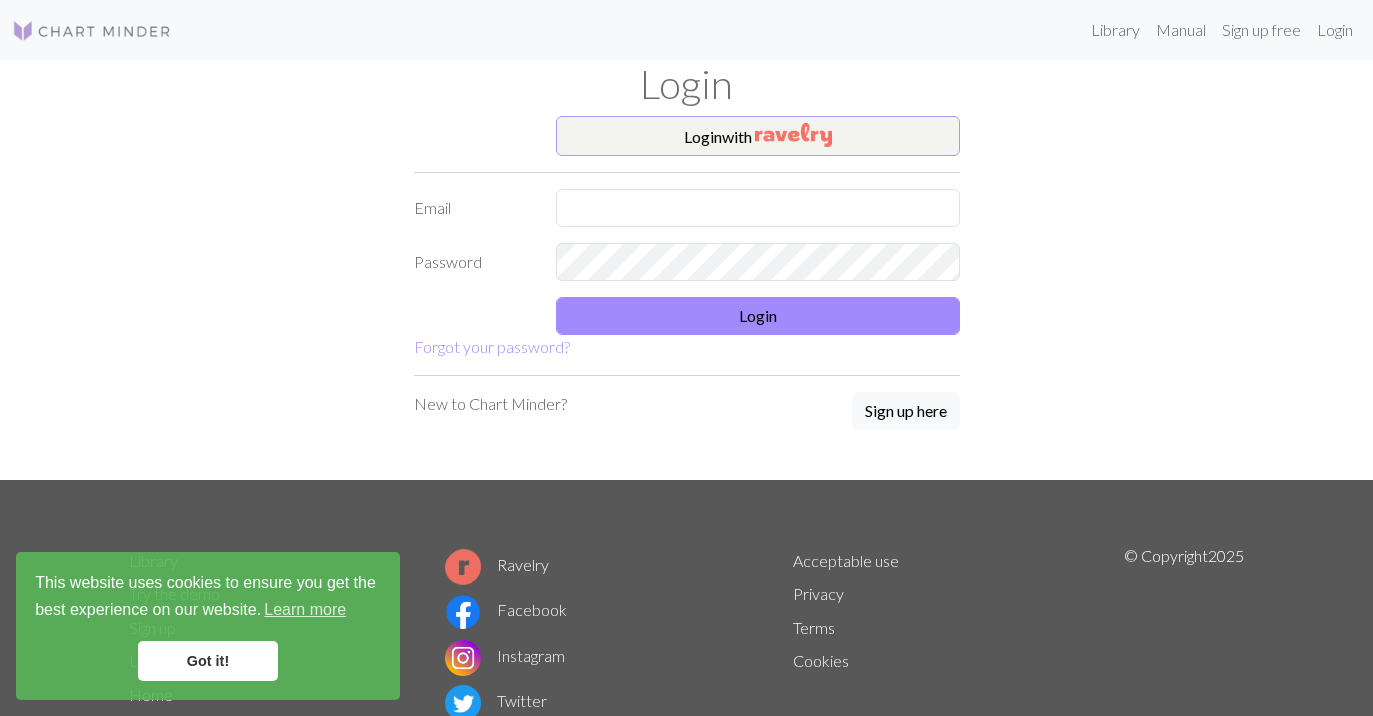 click on "Login  with" at bounding box center [758, 136] 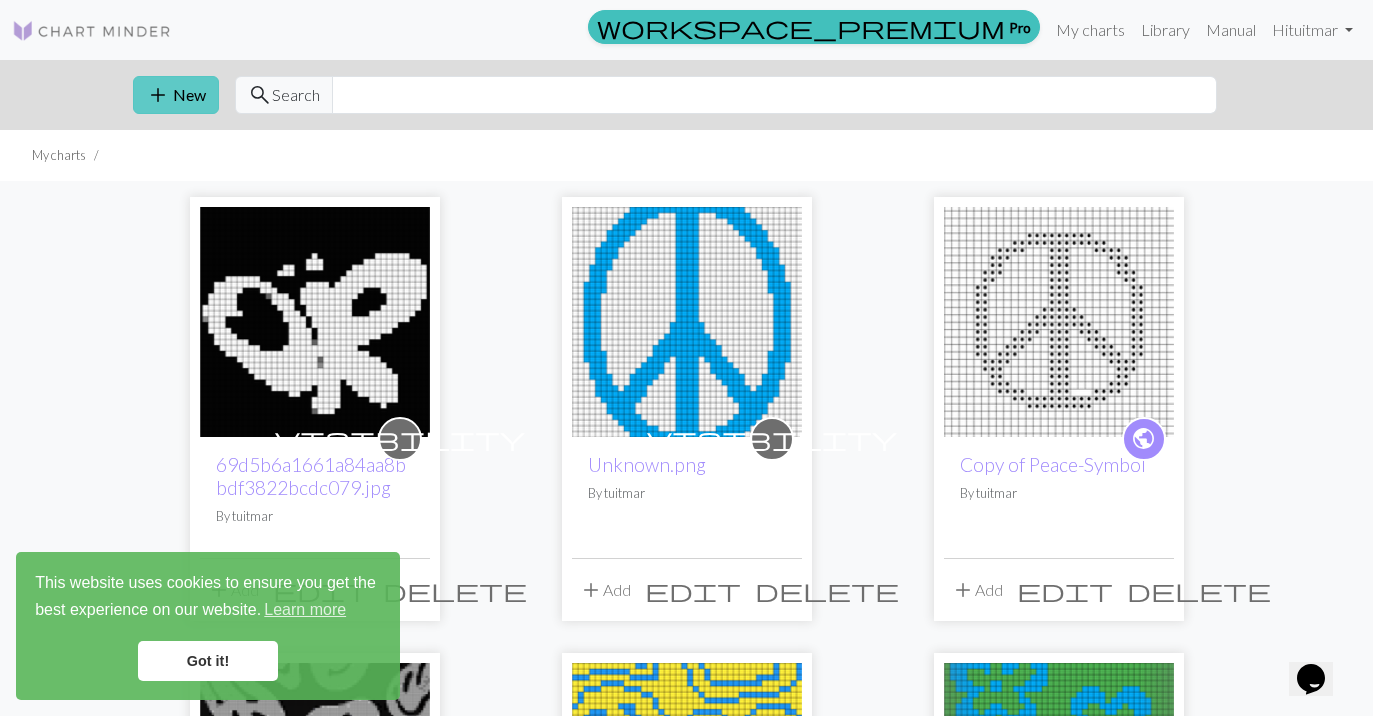 click on "add" at bounding box center [158, 95] 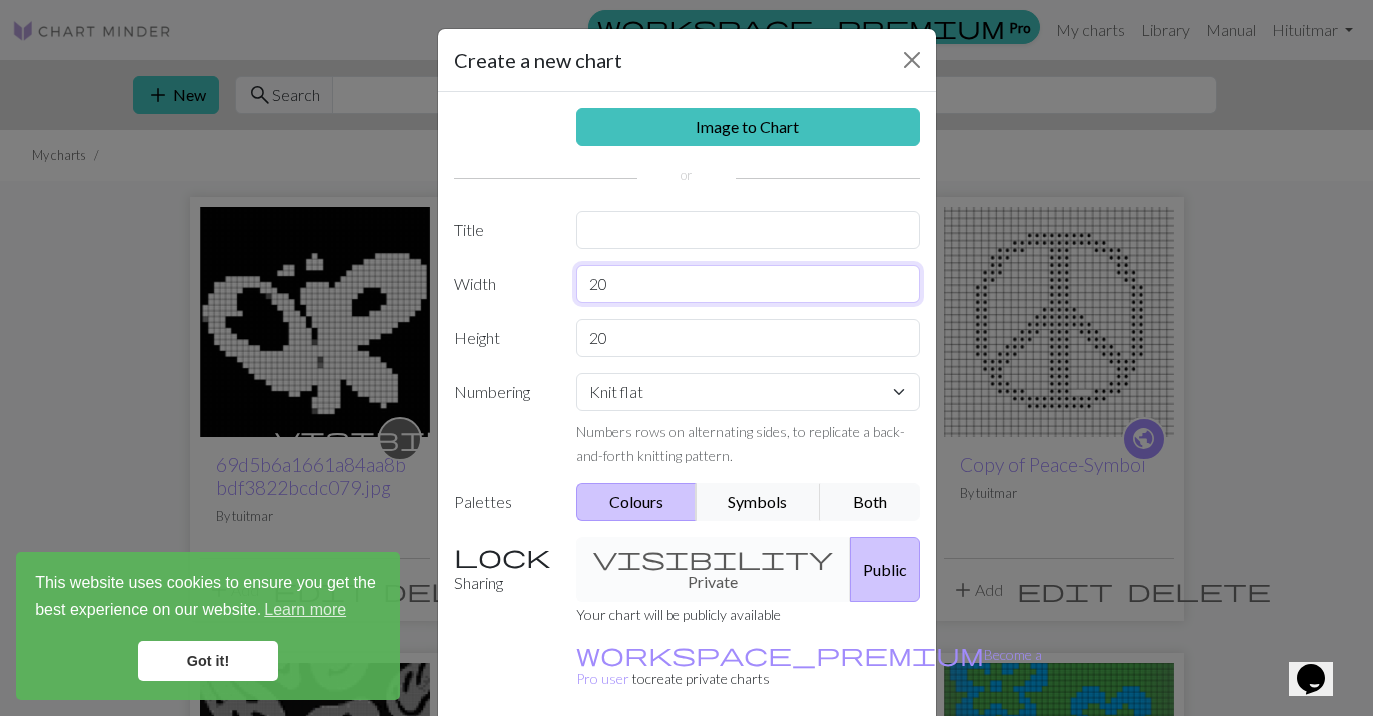 drag, startPoint x: 642, startPoint y: 290, endPoint x: 474, endPoint y: 287, distance: 168.02678 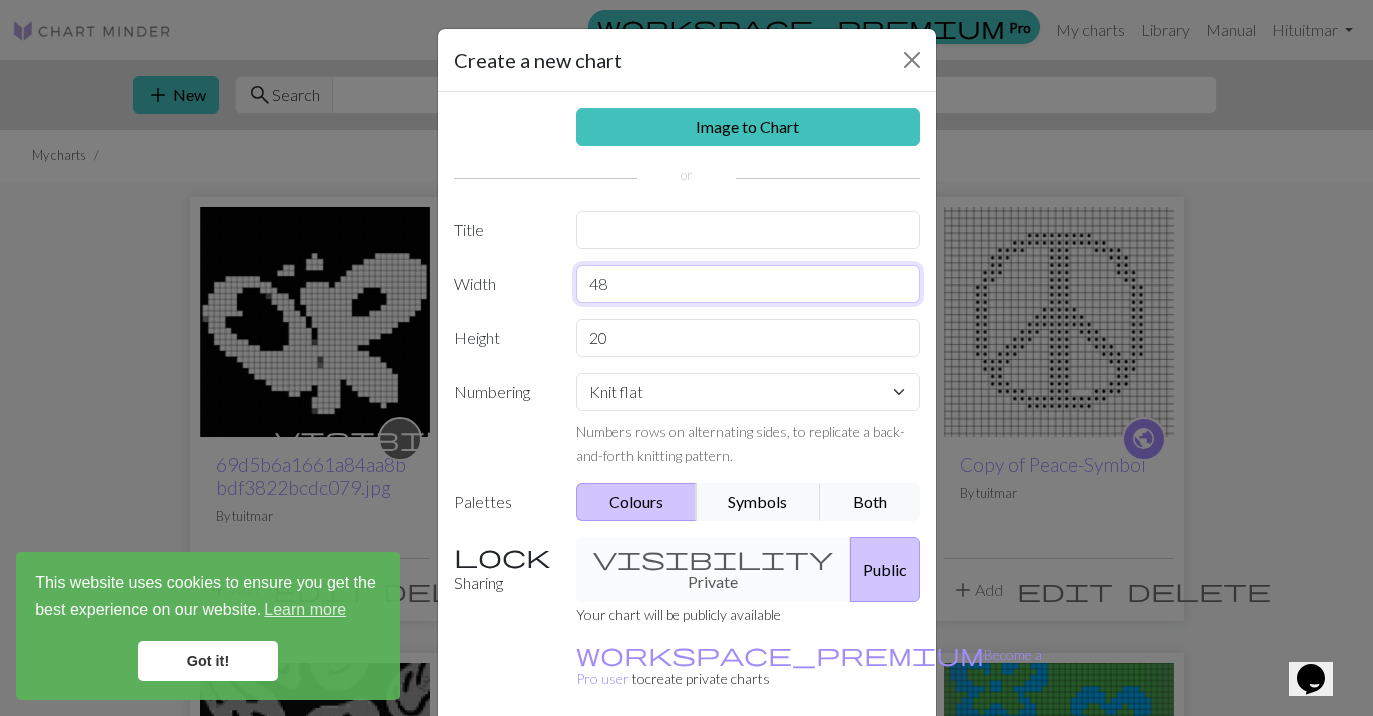 type on "48" 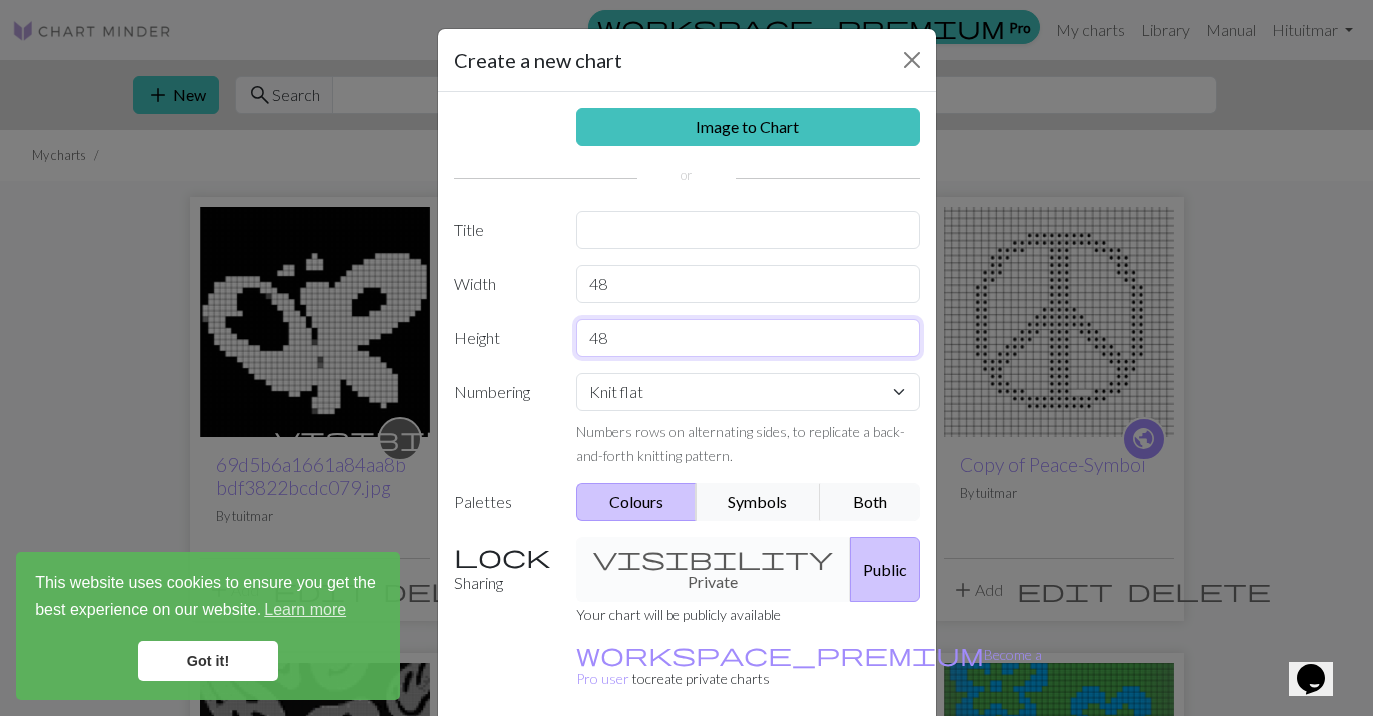 type on "48" 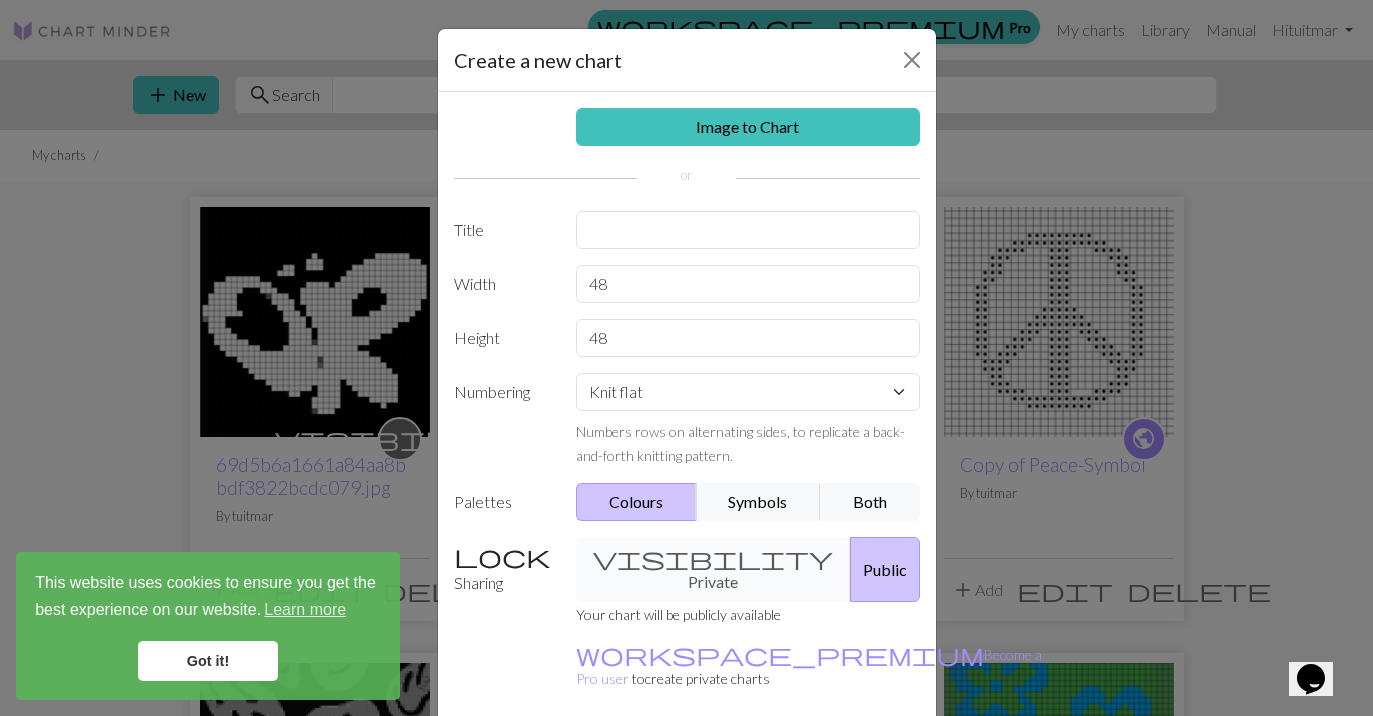 click on "Image to Chart Title Width 48 Height 48 Numbering Knit flat Knit in the round Lace knitting Cross stitch Numbers rows on alternating sides, to replicate a back-and-forth knitting pattern. Palettes Colours Symbols Both Sharing visibility  Private Public Your chart will be publicly available workspace_premium Become a Pro user   to  create private charts" at bounding box center (687, 415) 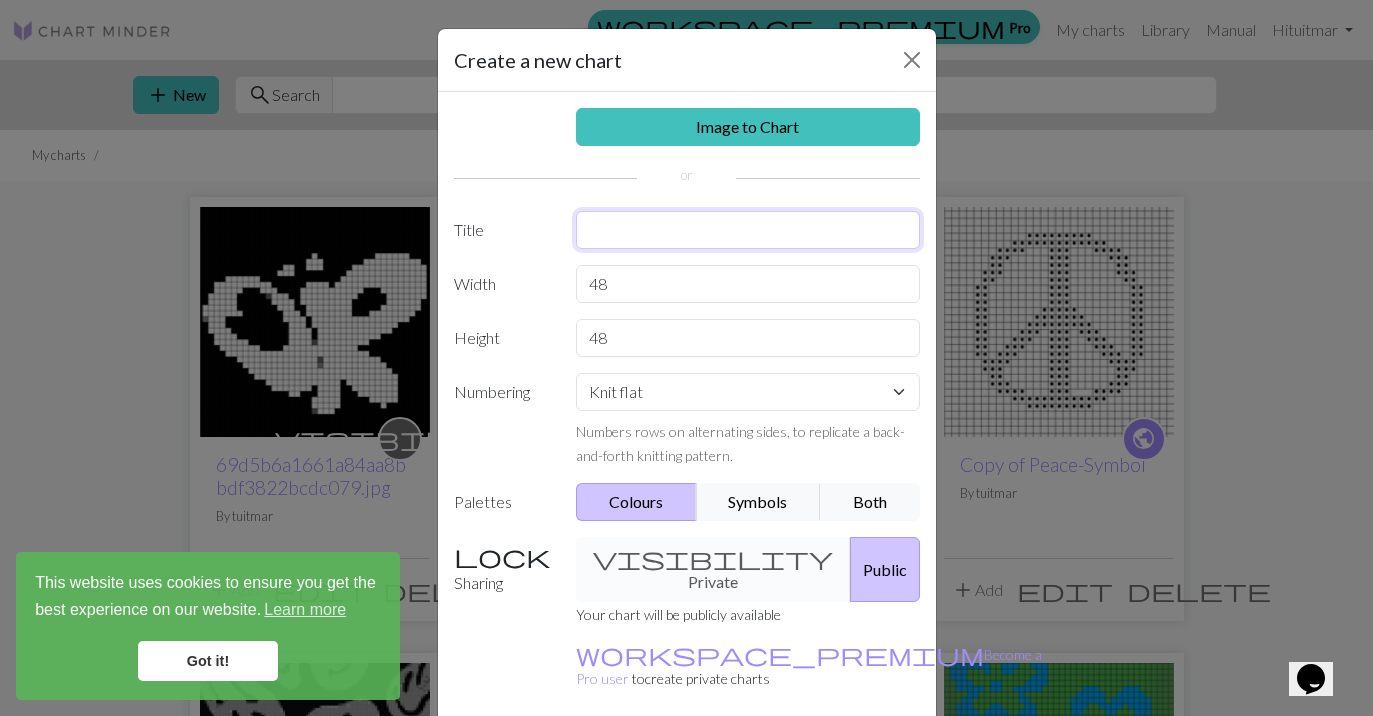 click at bounding box center [748, 230] 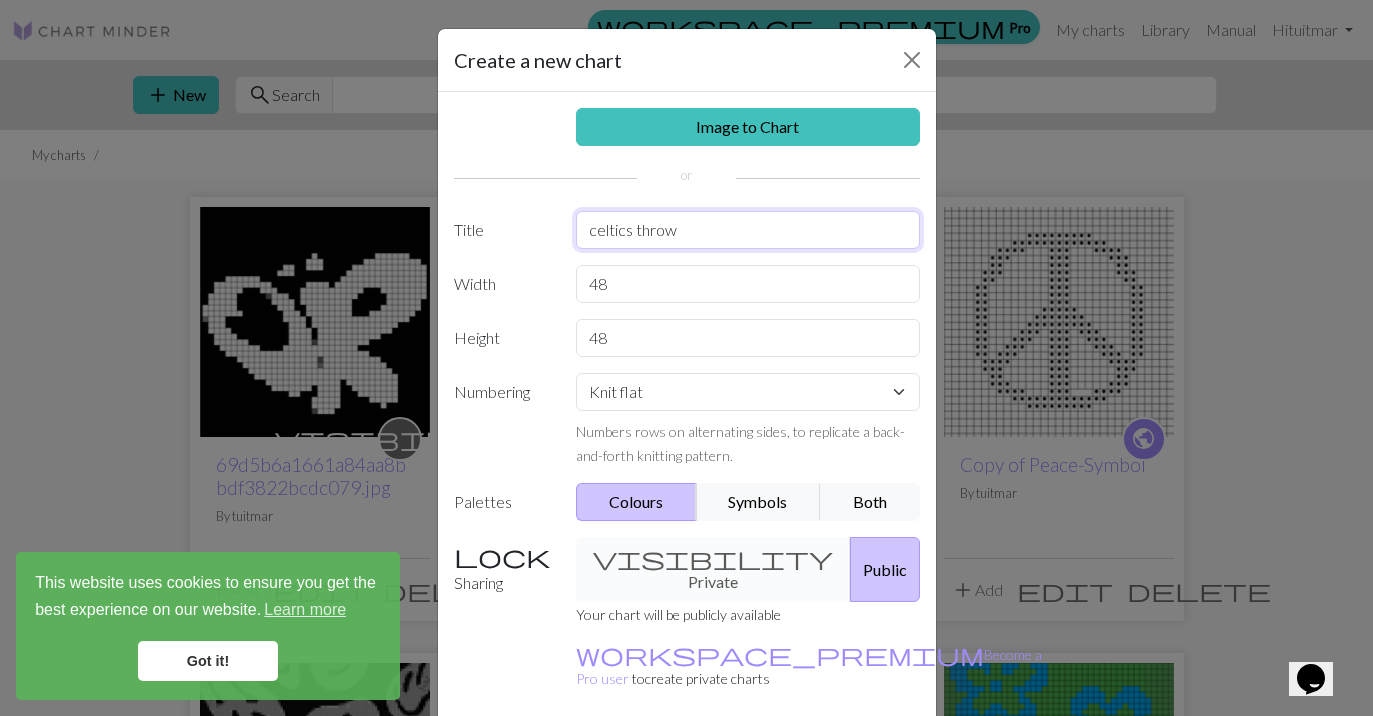 type on "celtics throw" 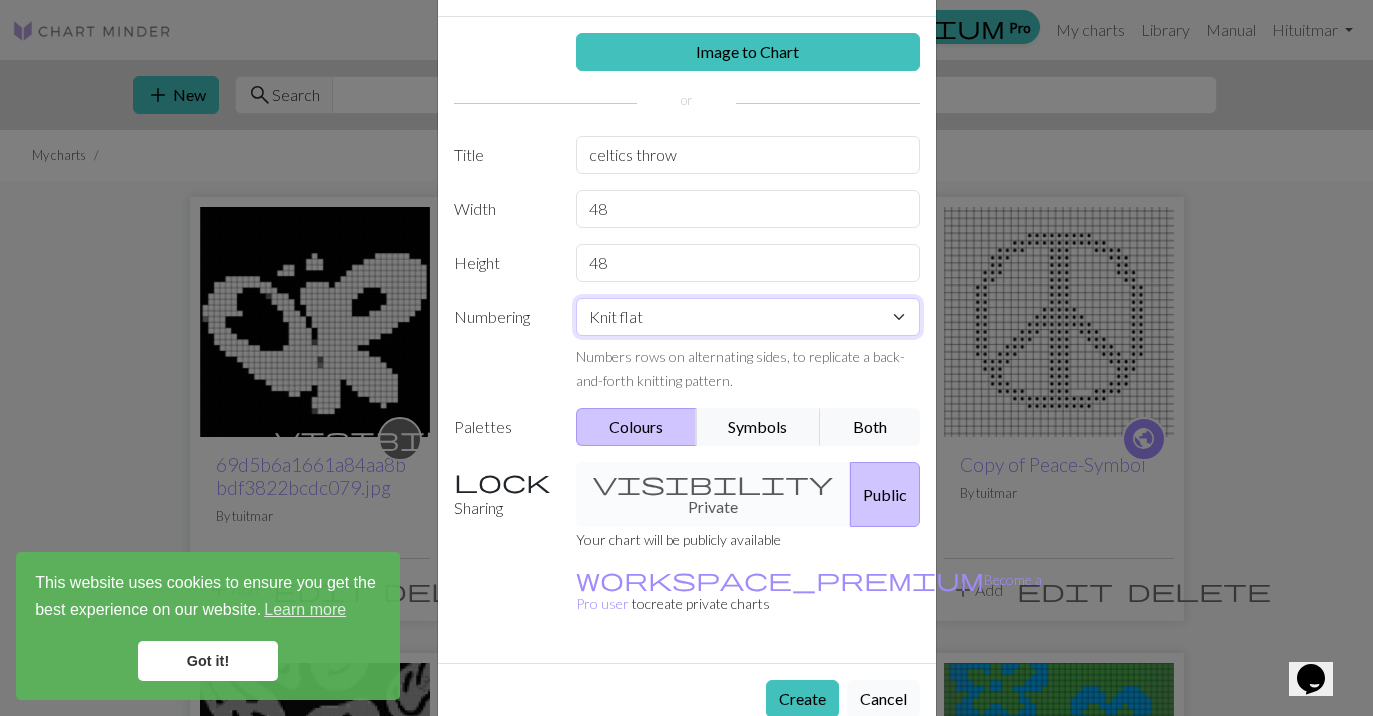 scroll, scrollTop: 74, scrollLeft: 0, axis: vertical 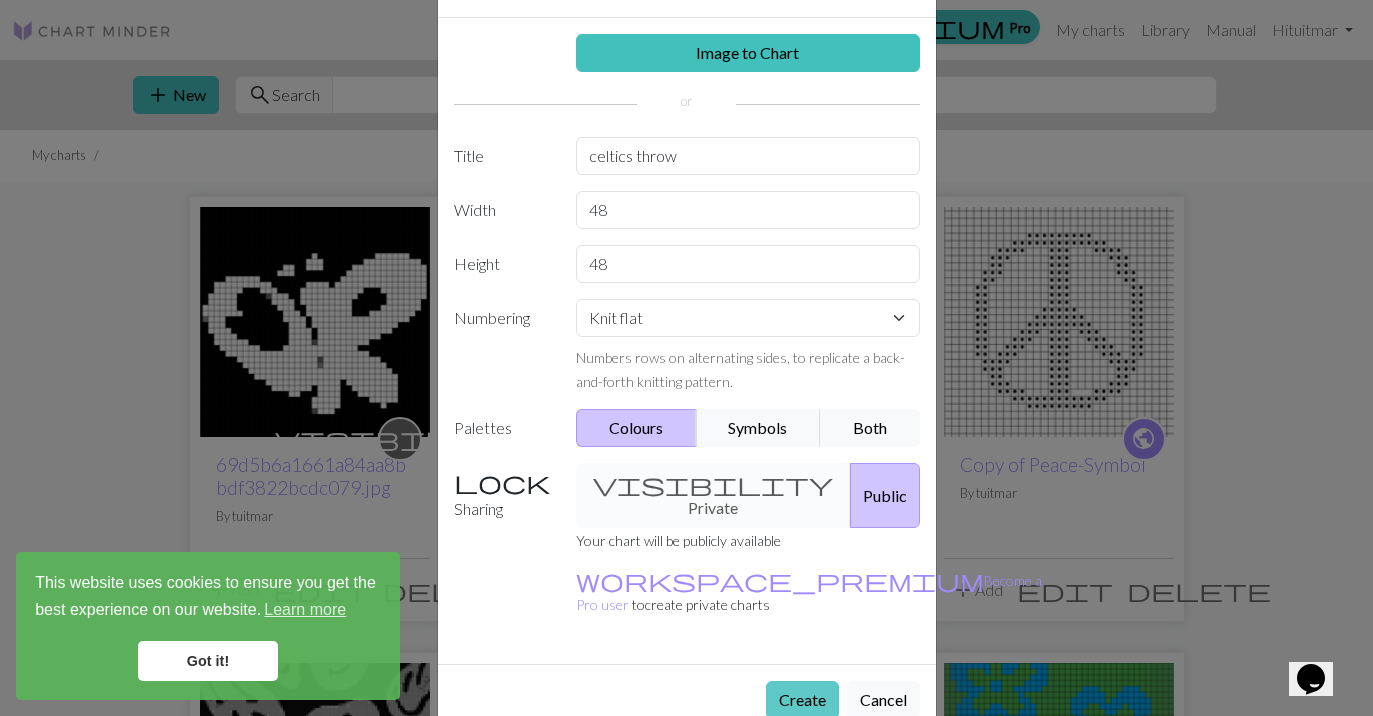 click on "Create" at bounding box center (802, 700) 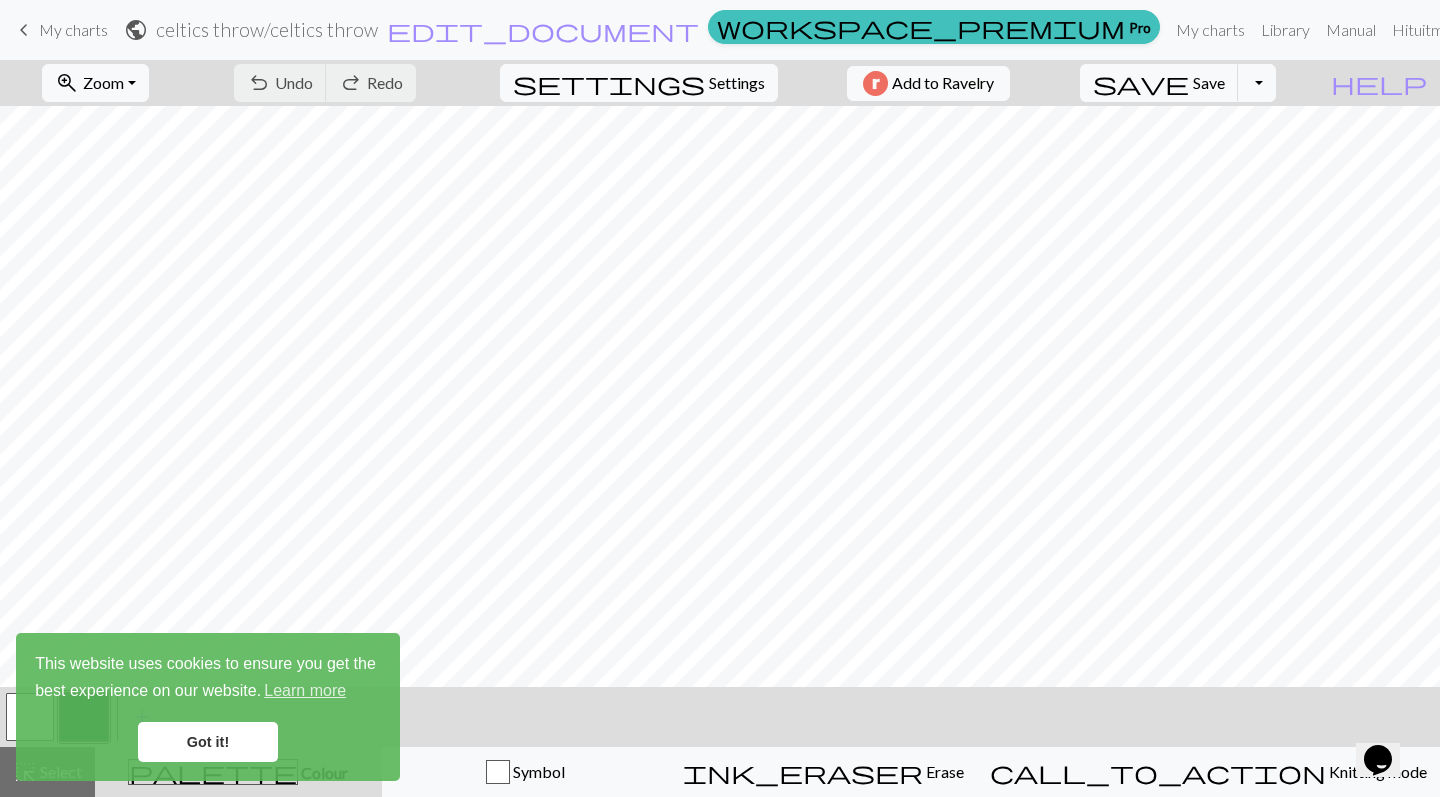 click on "Got it!" at bounding box center [208, 742] 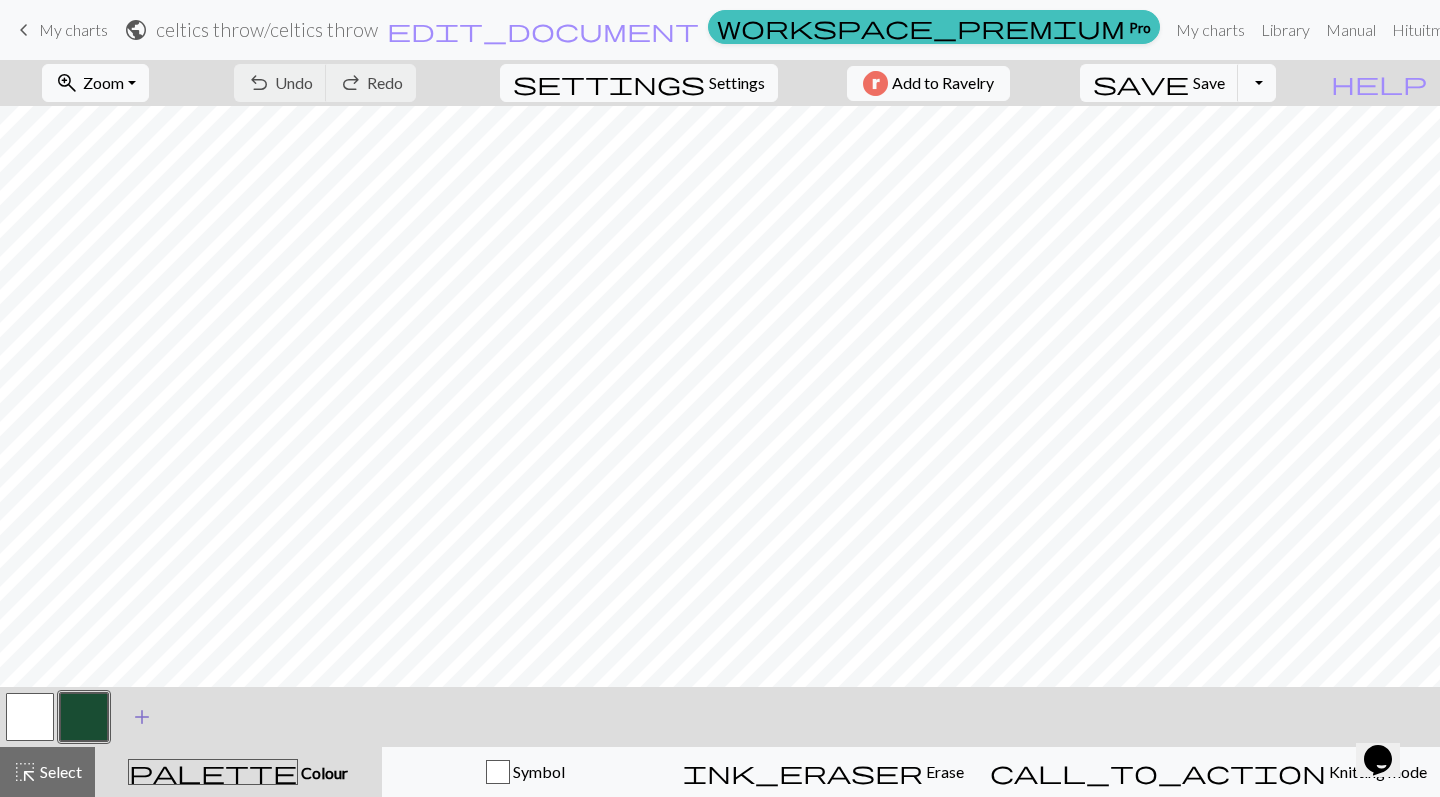 click on "add" at bounding box center (142, 717) 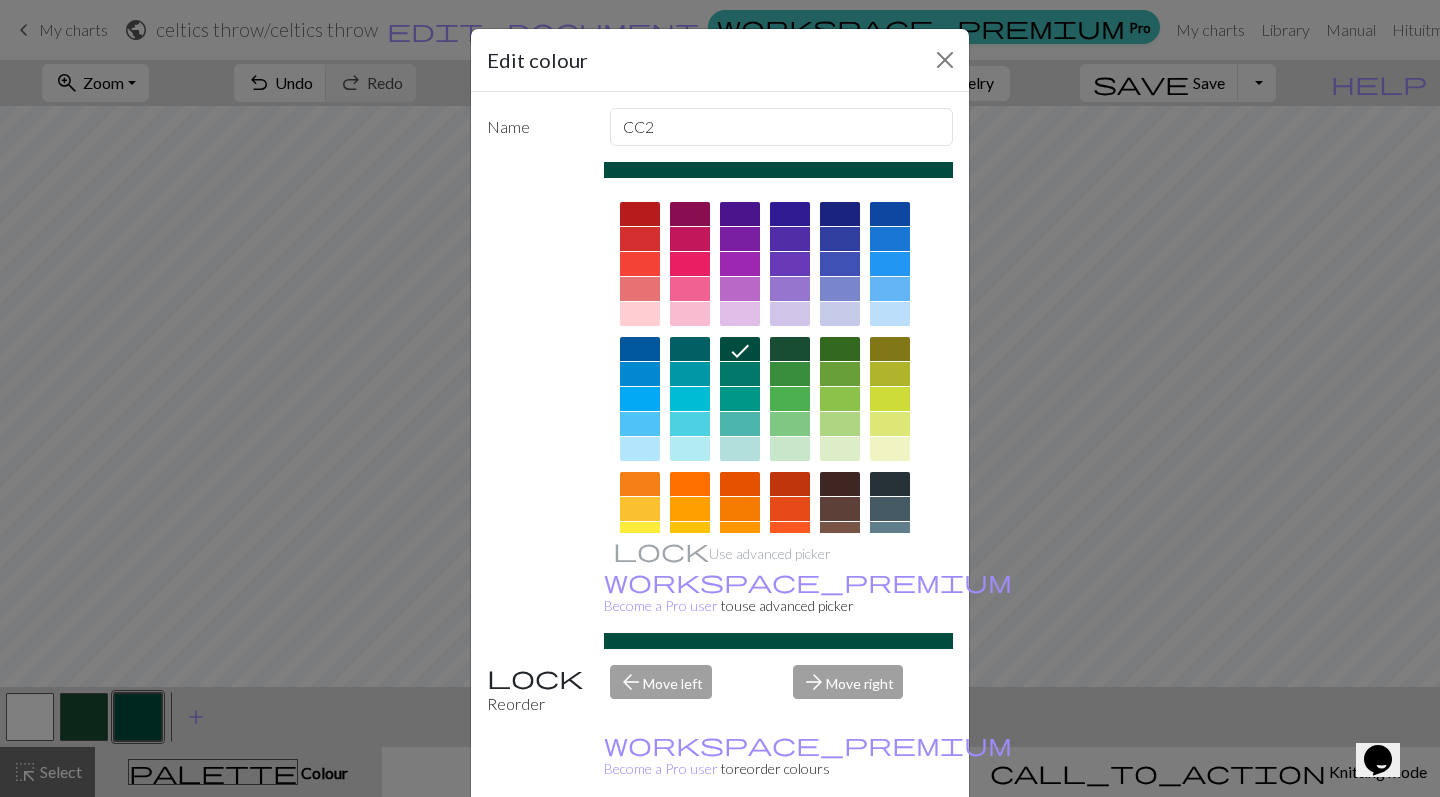 click at bounding box center (790, 374) 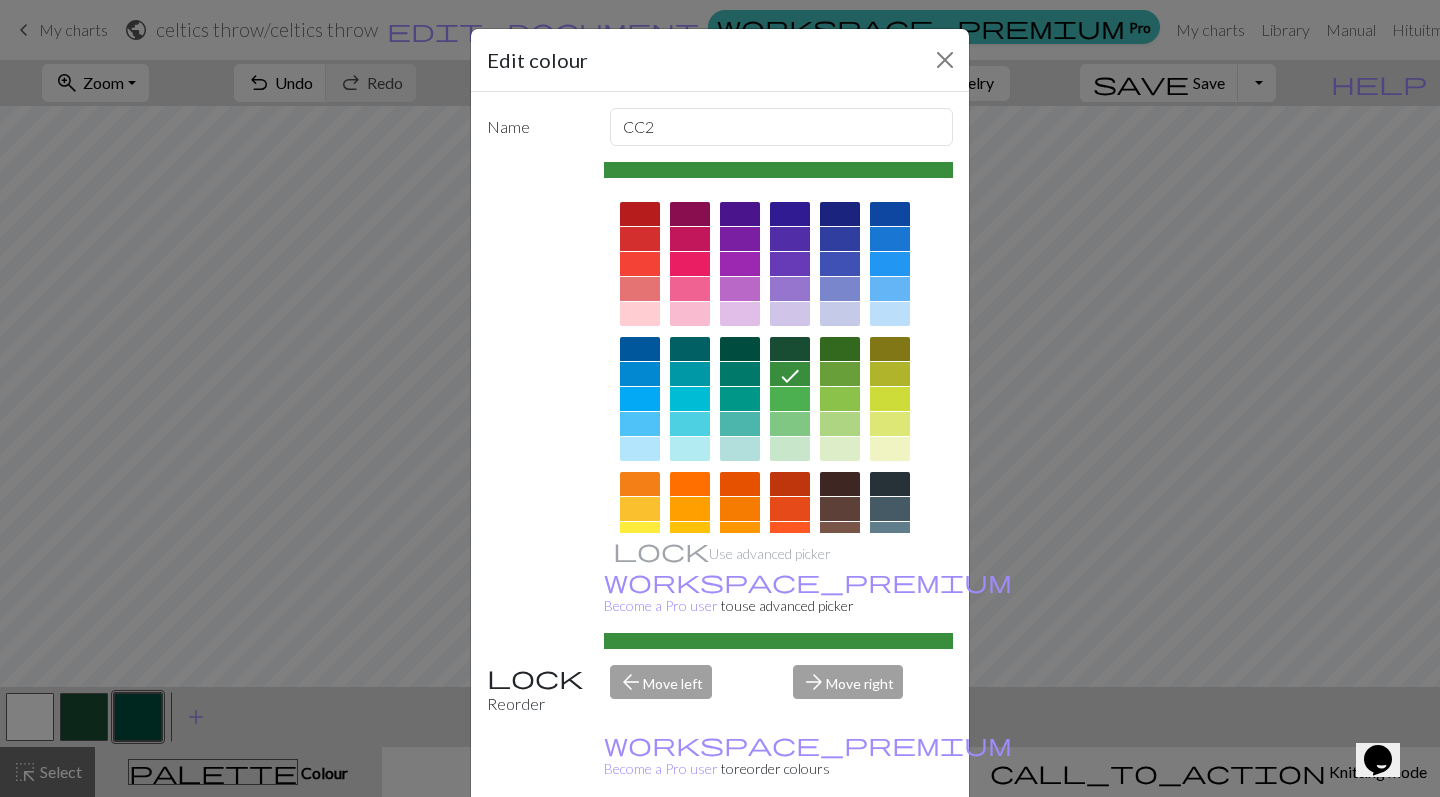click on "Done" at bounding box center [840, 848] 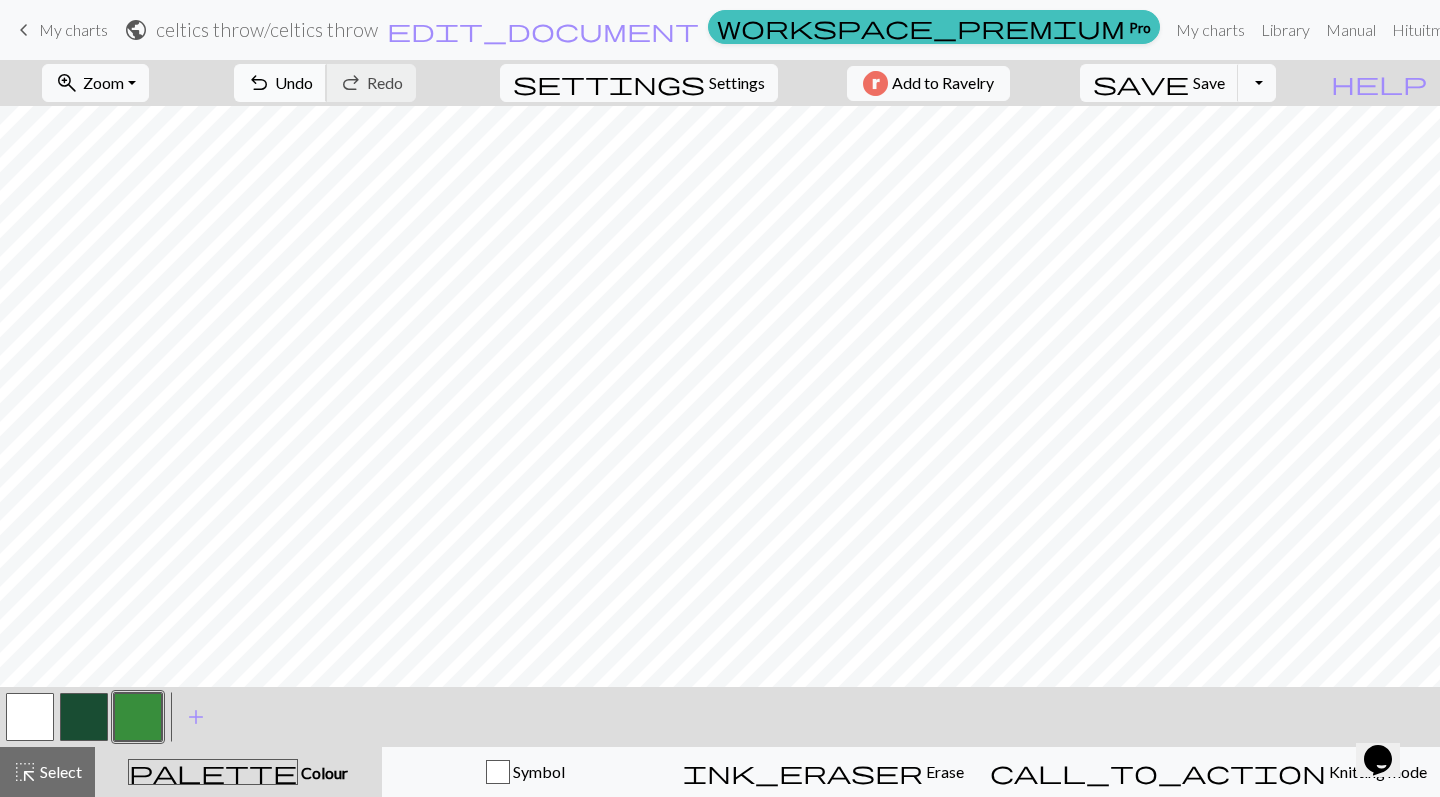 click on "Undo" at bounding box center [294, 82] 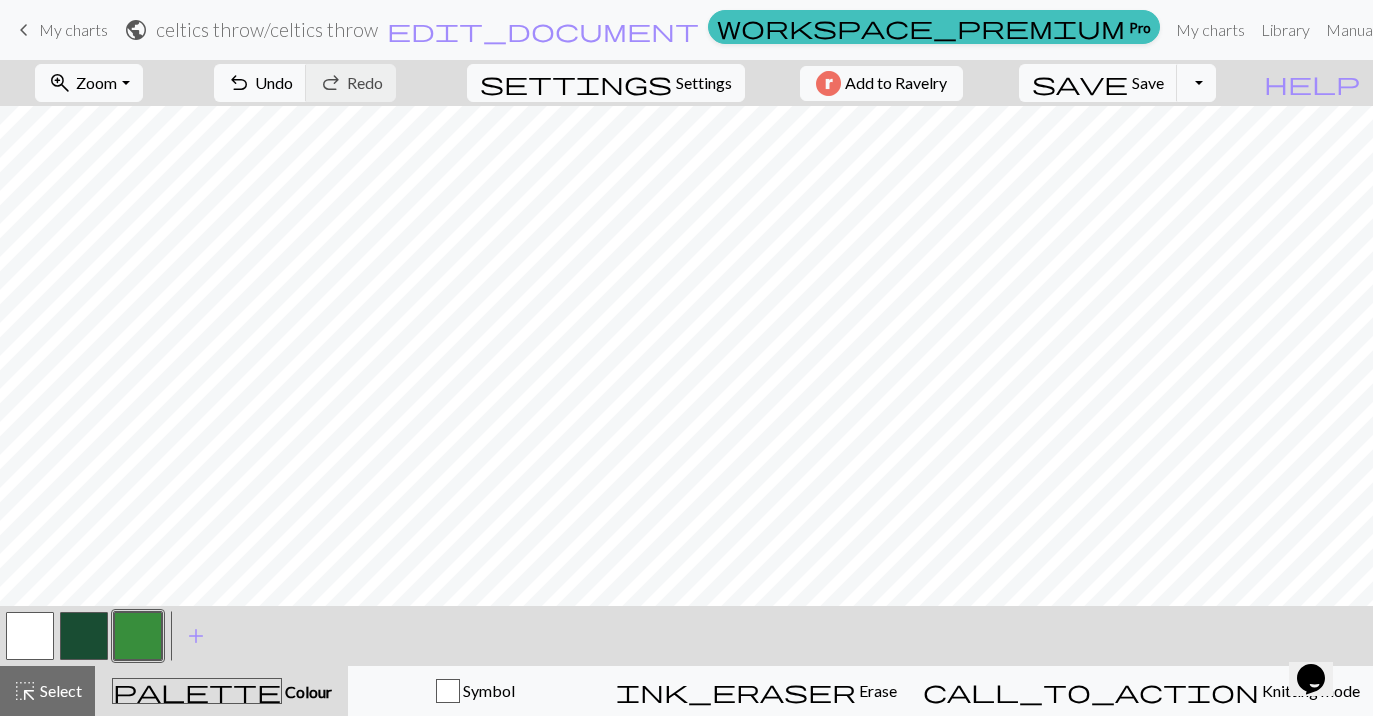 scroll, scrollTop: 550, scrollLeft: 1, axis: both 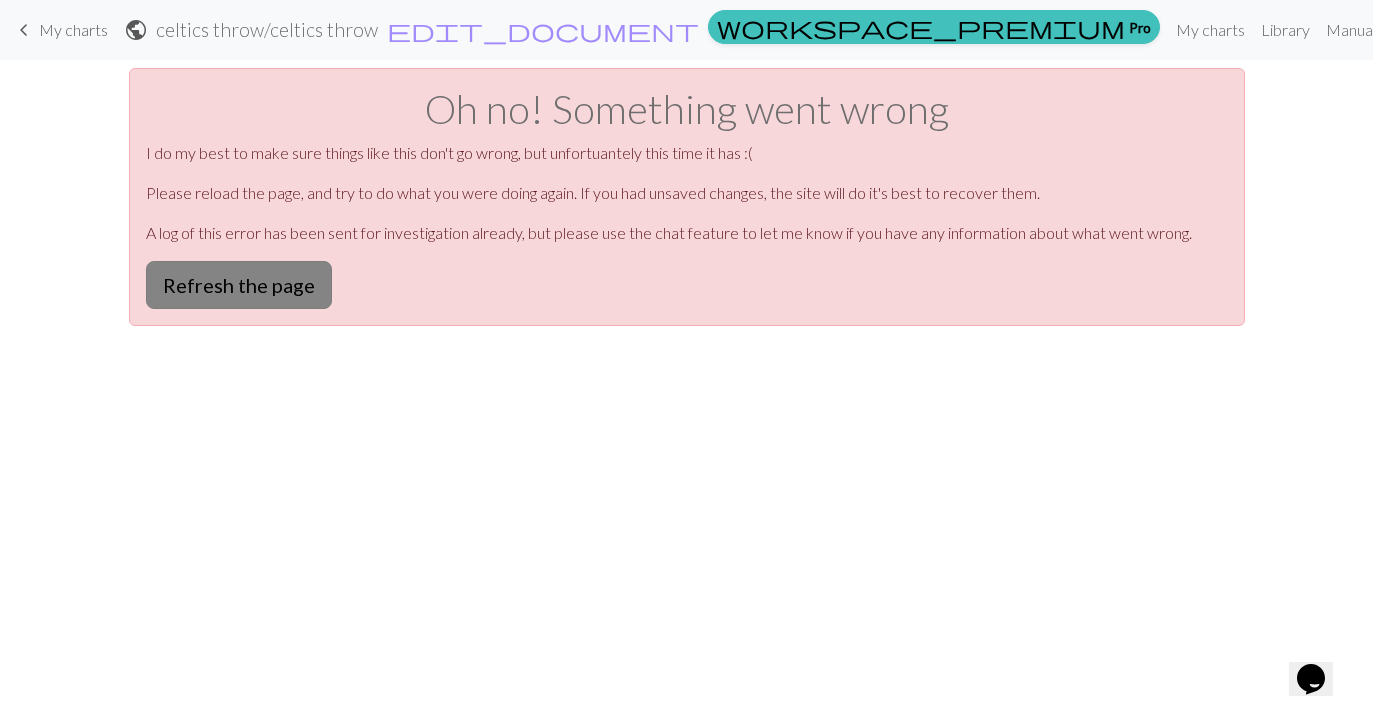 click on "Refresh the page" at bounding box center (239, 285) 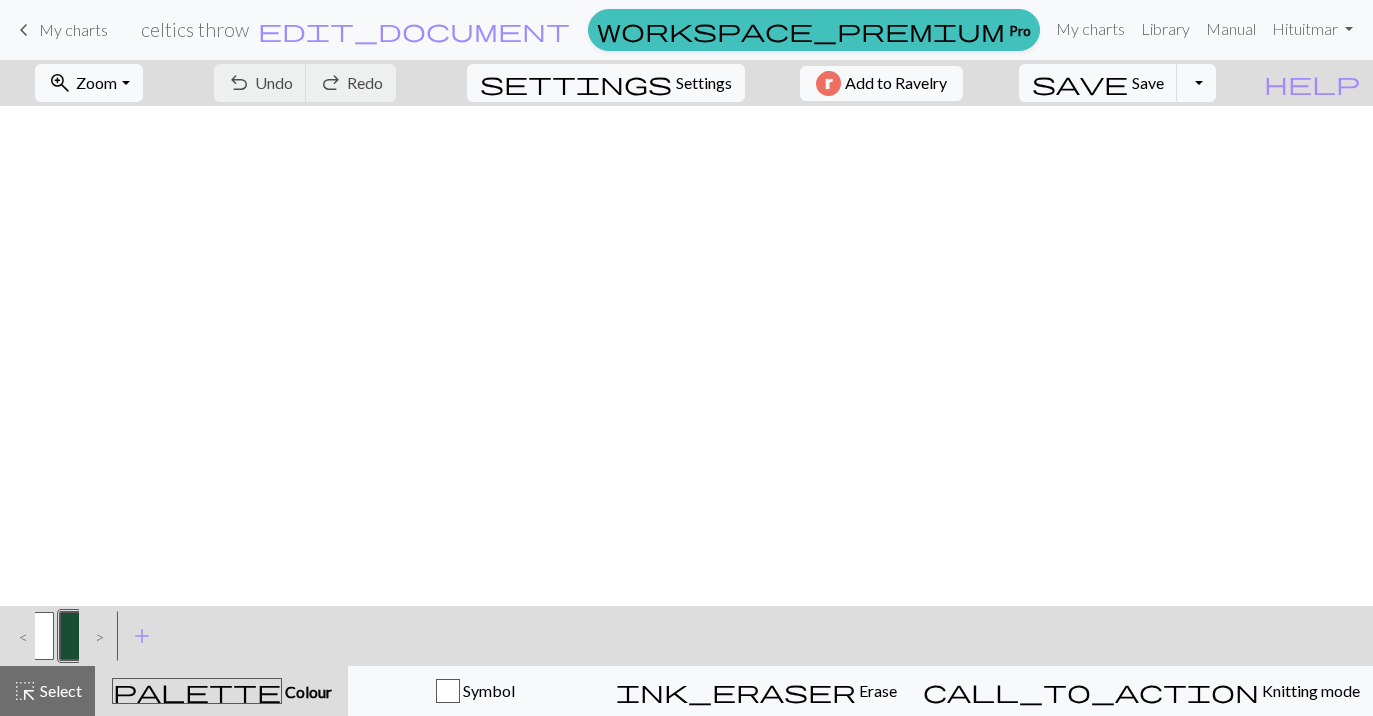 scroll, scrollTop: 0, scrollLeft: 0, axis: both 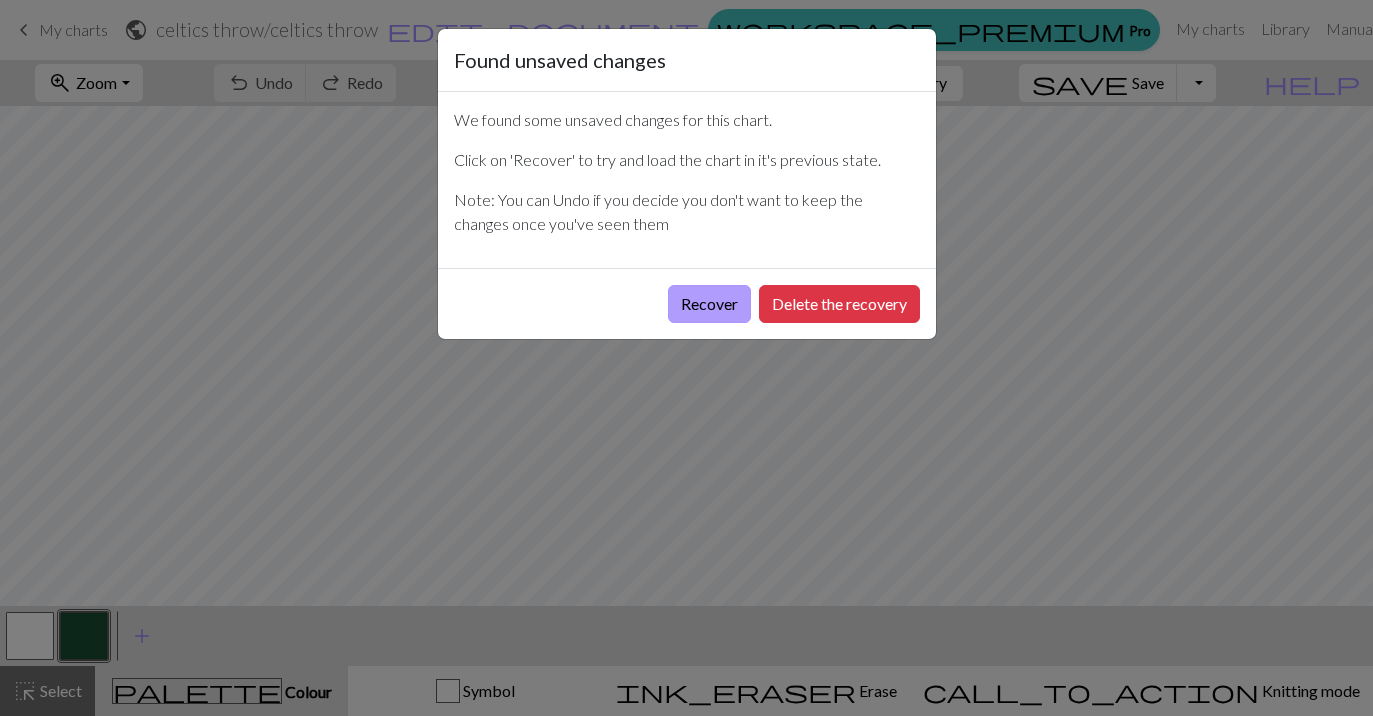 click on "Recover" at bounding box center (709, 304) 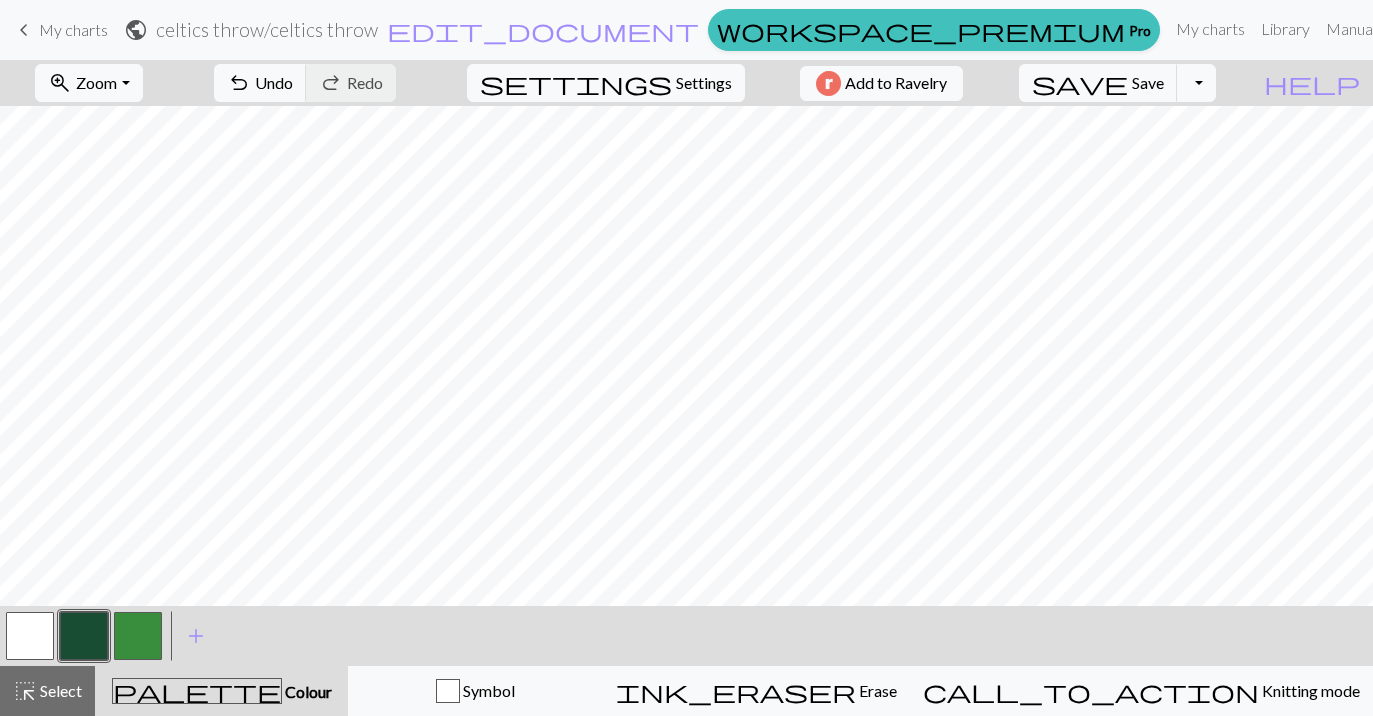scroll, scrollTop: 550, scrollLeft: 0, axis: vertical 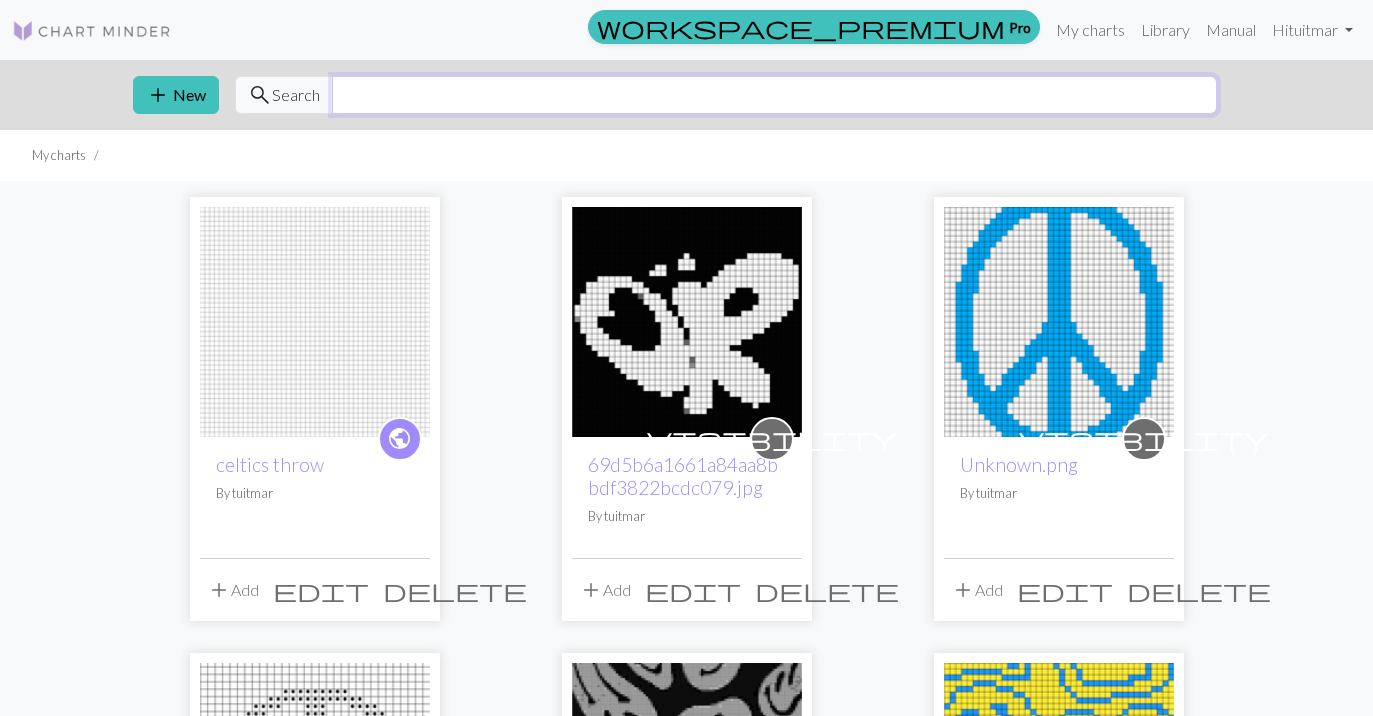click at bounding box center (774, 95) 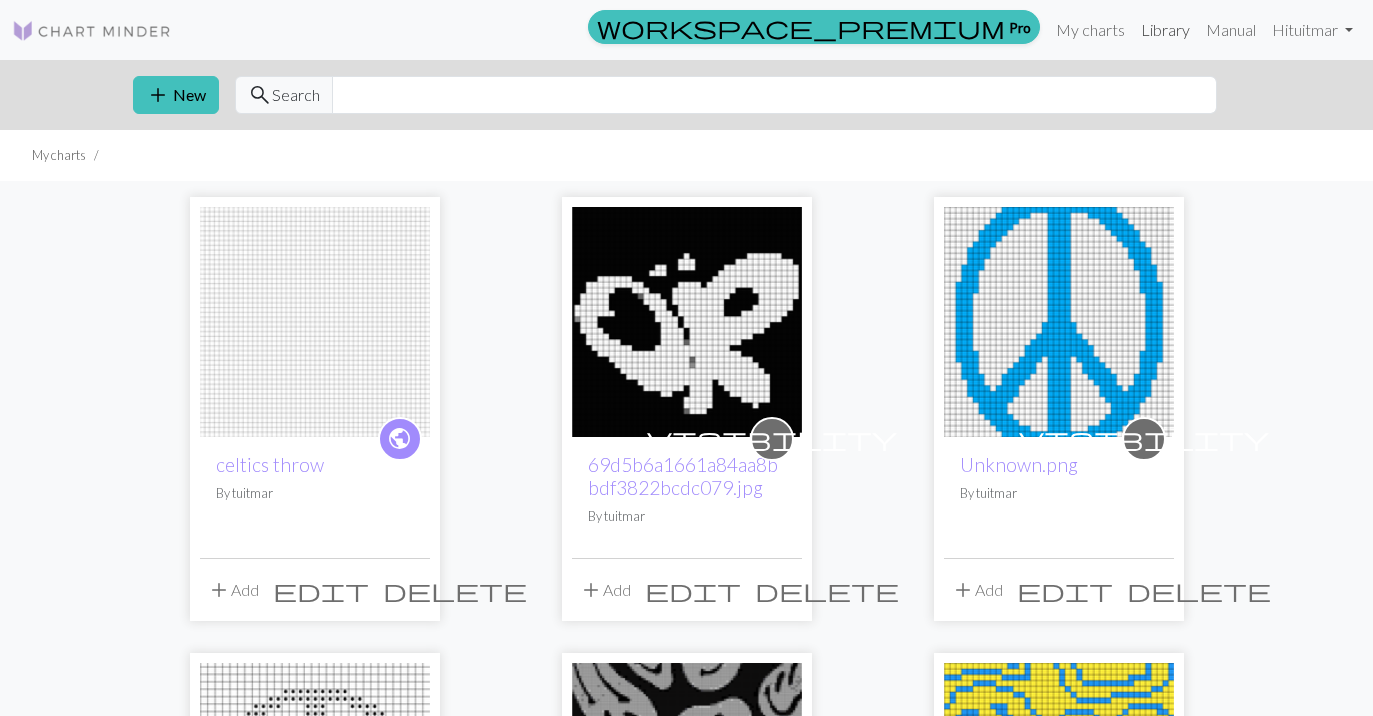 click on "Library" at bounding box center [1165, 30] 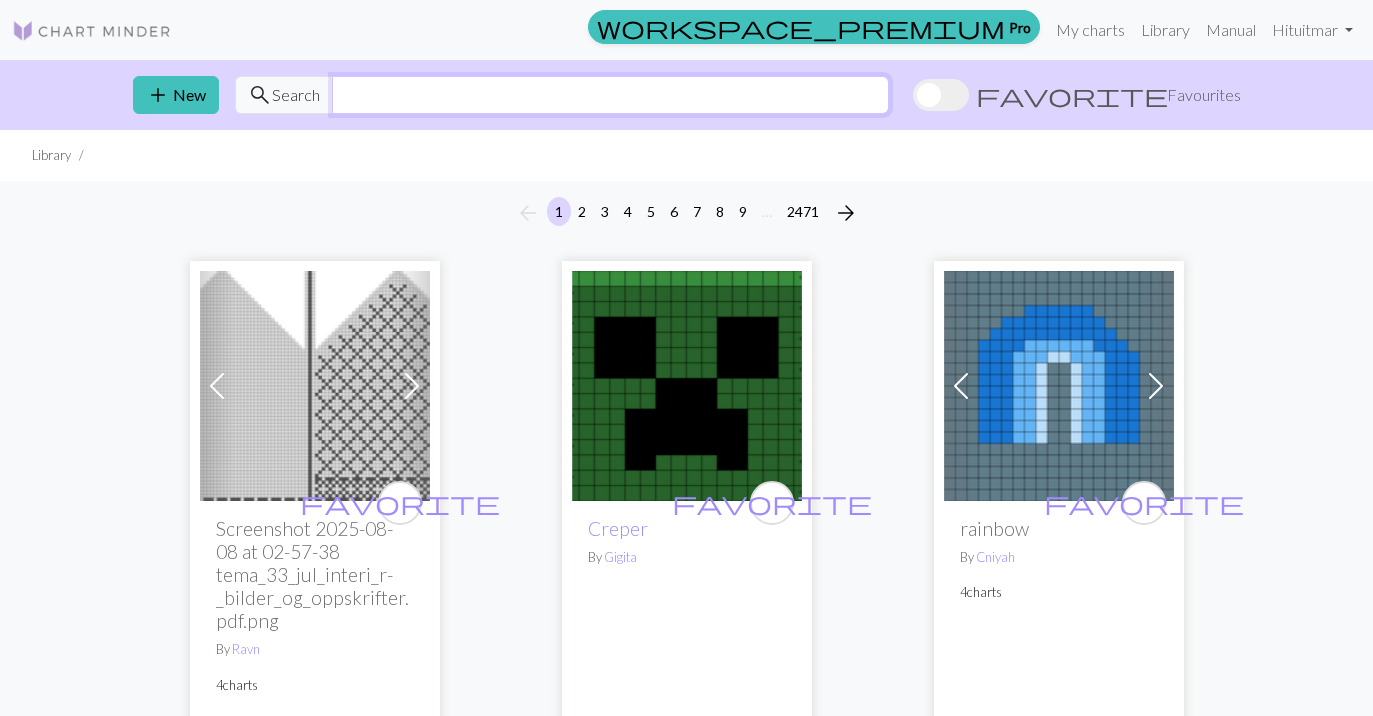 click at bounding box center [610, 95] 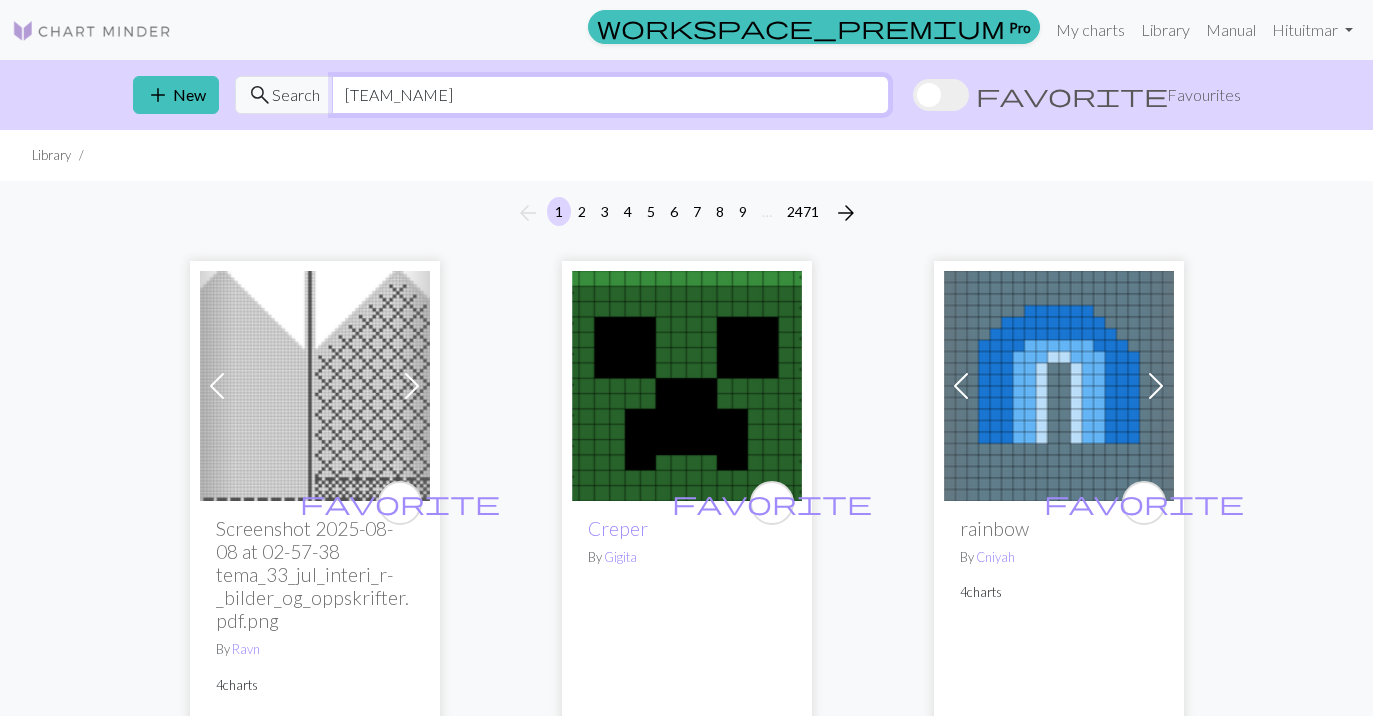 type on "[TEAM_NAME]" 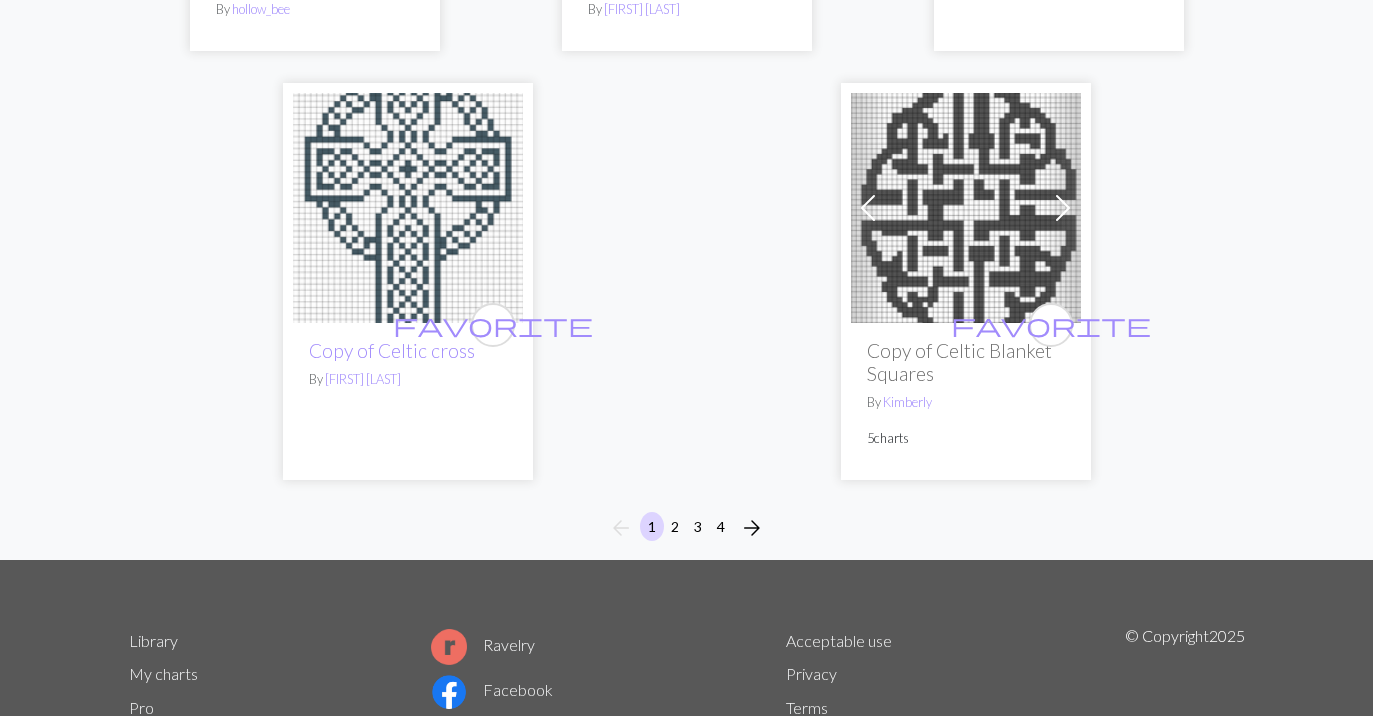 scroll, scrollTop: 6667, scrollLeft: 0, axis: vertical 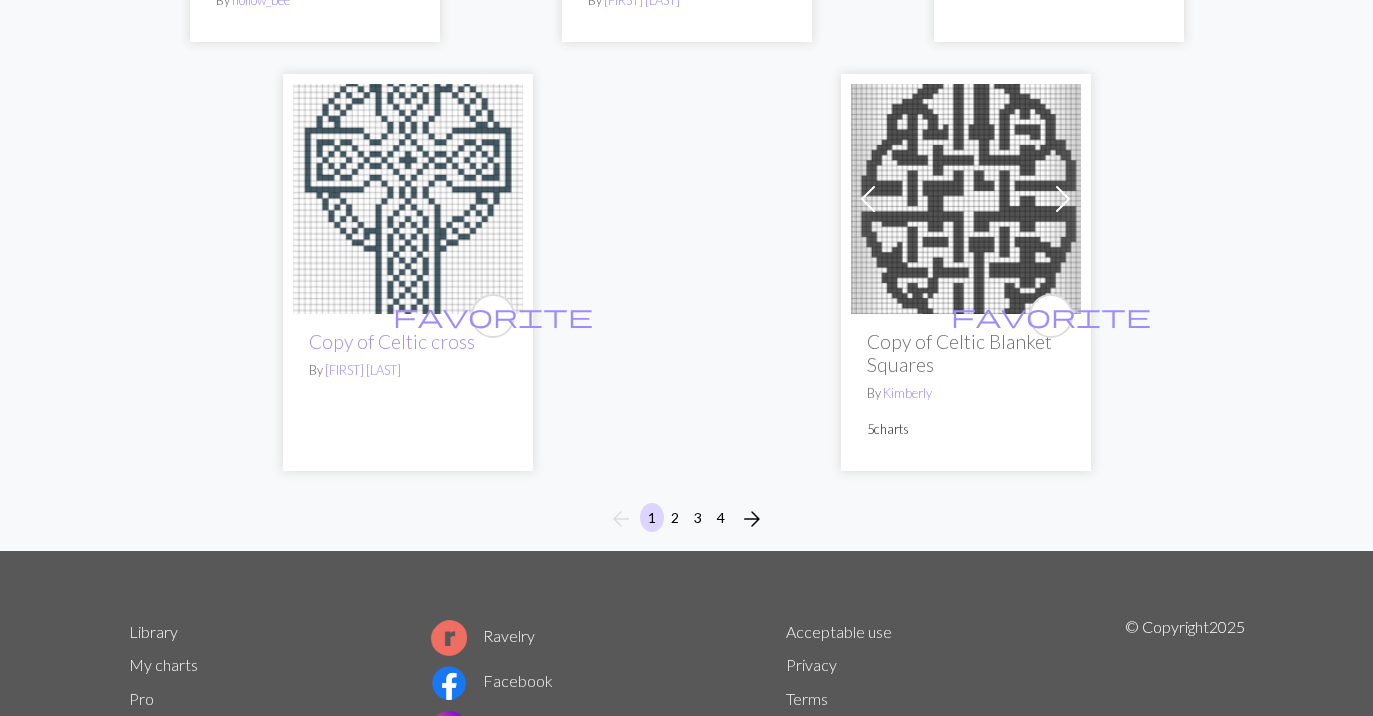 click on "2" at bounding box center [675, 517] 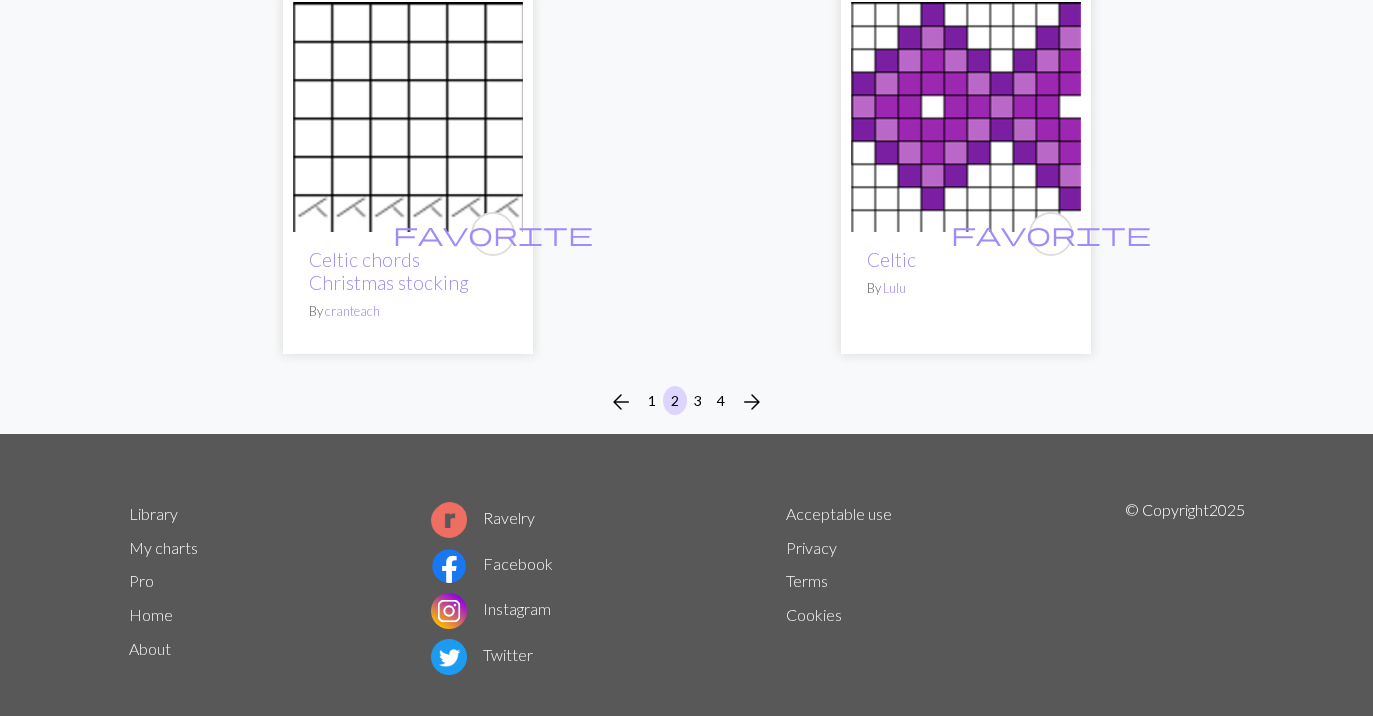 scroll, scrollTop: 6725, scrollLeft: 0, axis: vertical 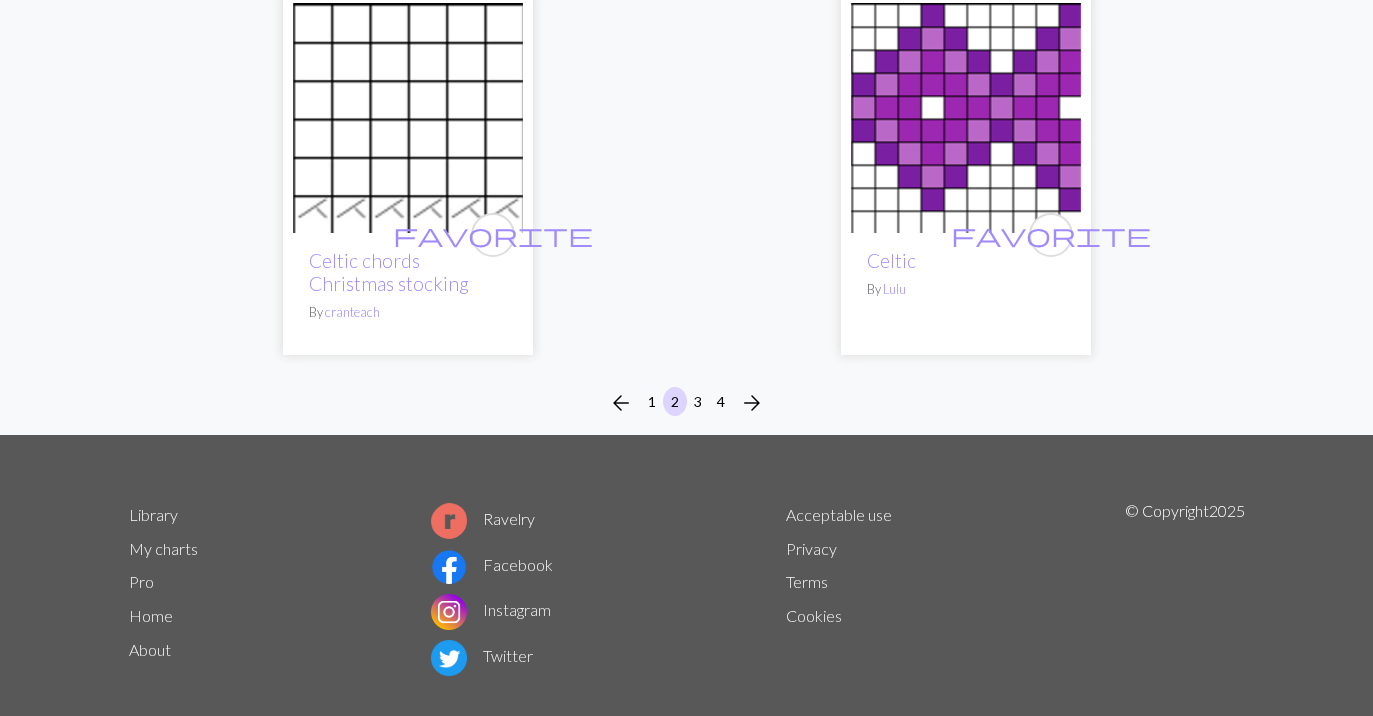 click on "3" at bounding box center [698, 401] 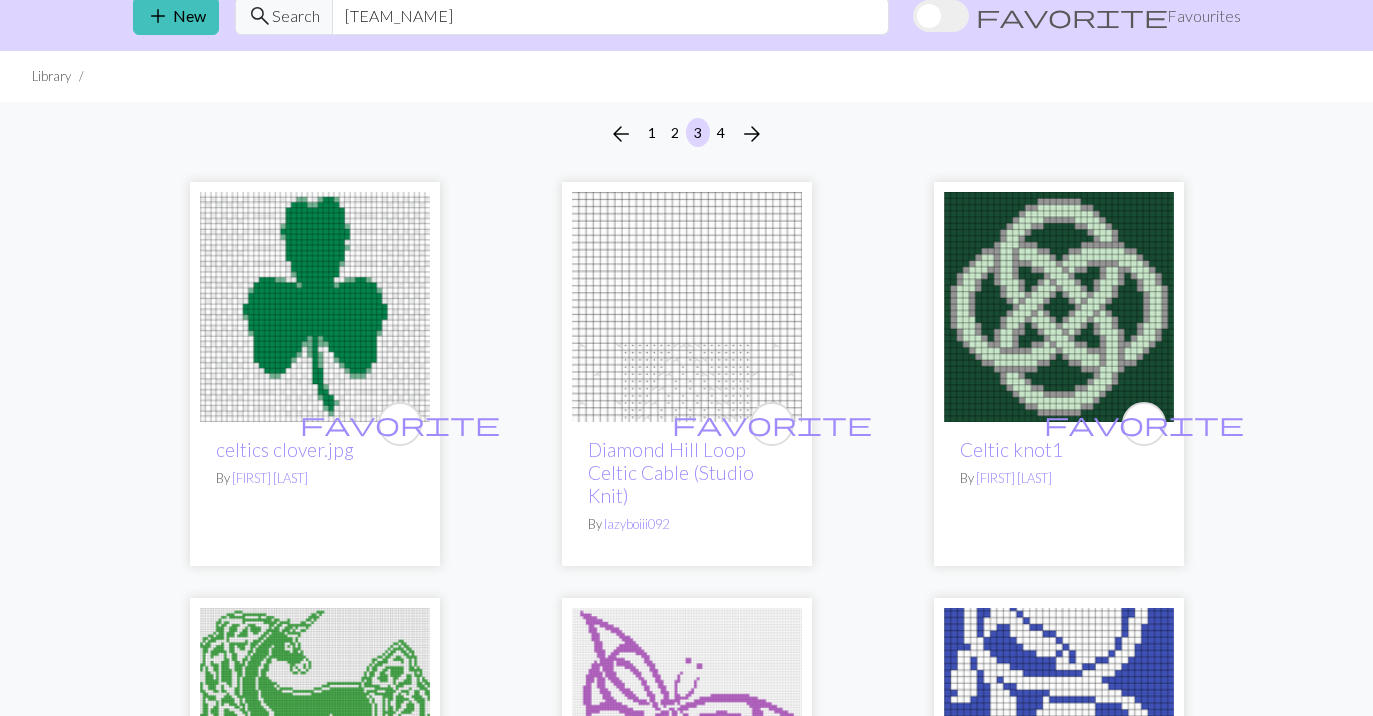 scroll, scrollTop: 79, scrollLeft: 0, axis: vertical 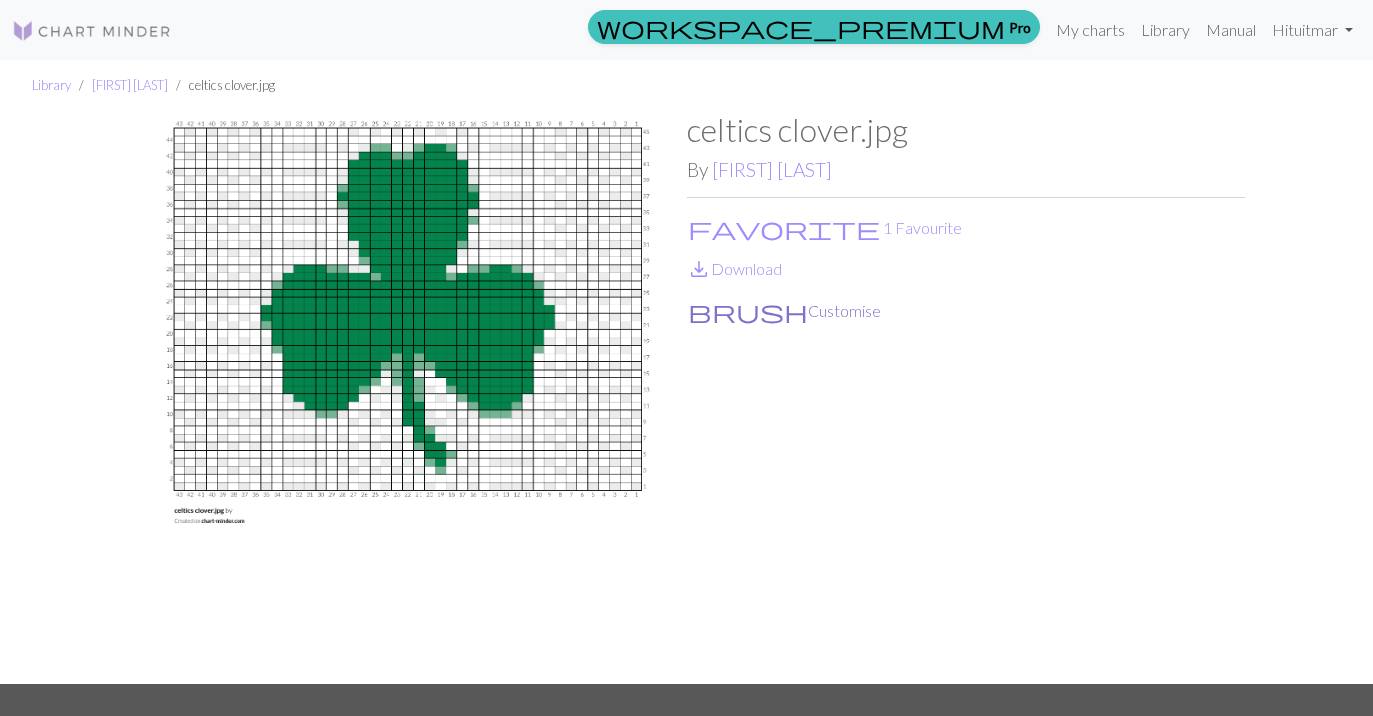click on "brush Customise" at bounding box center [784, 311] 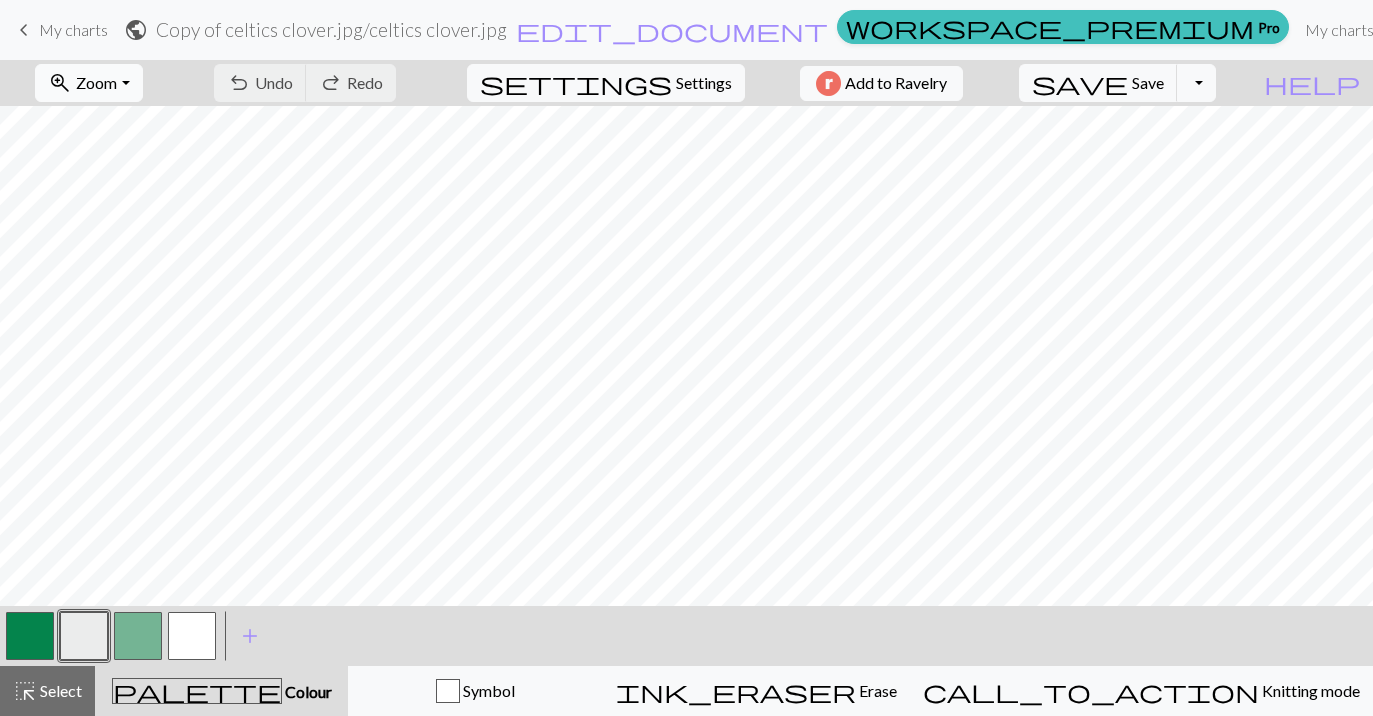 click on "zoom_in Zoom Zoom" at bounding box center [88, 83] 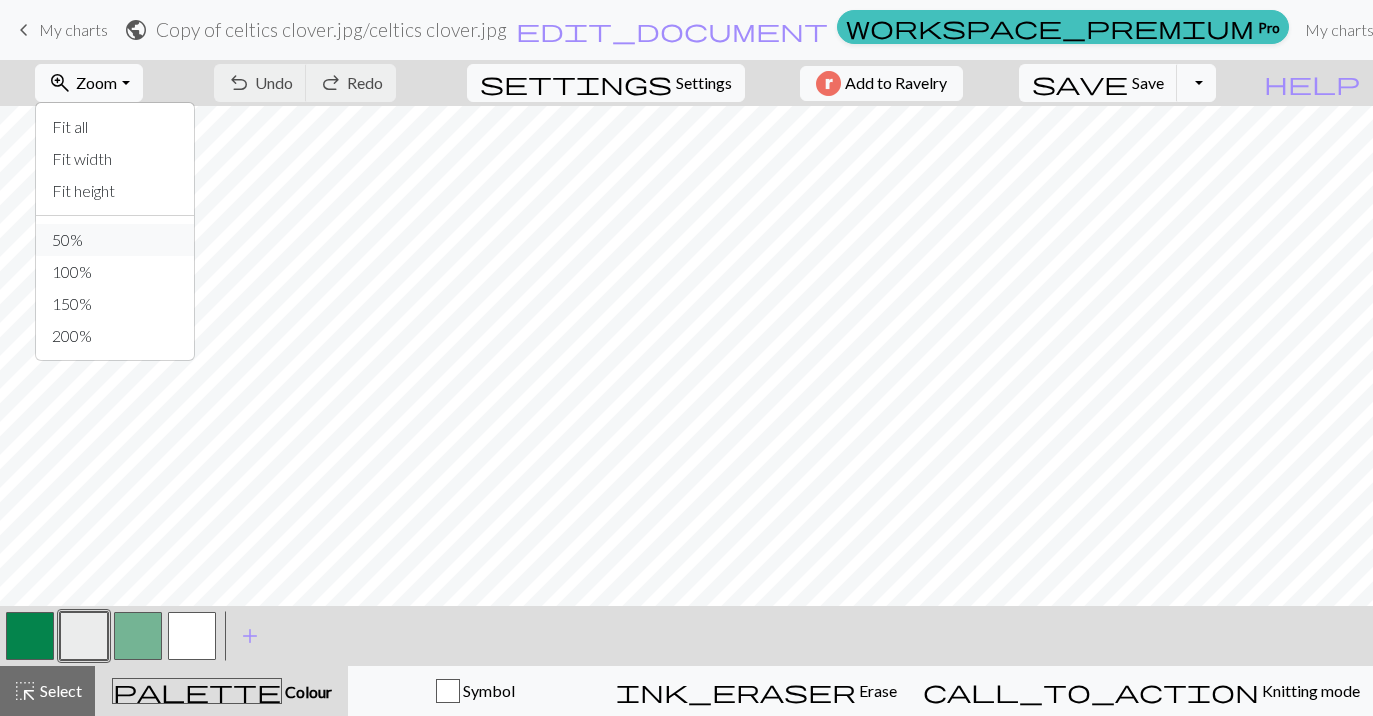 click on "50%" at bounding box center (115, 240) 